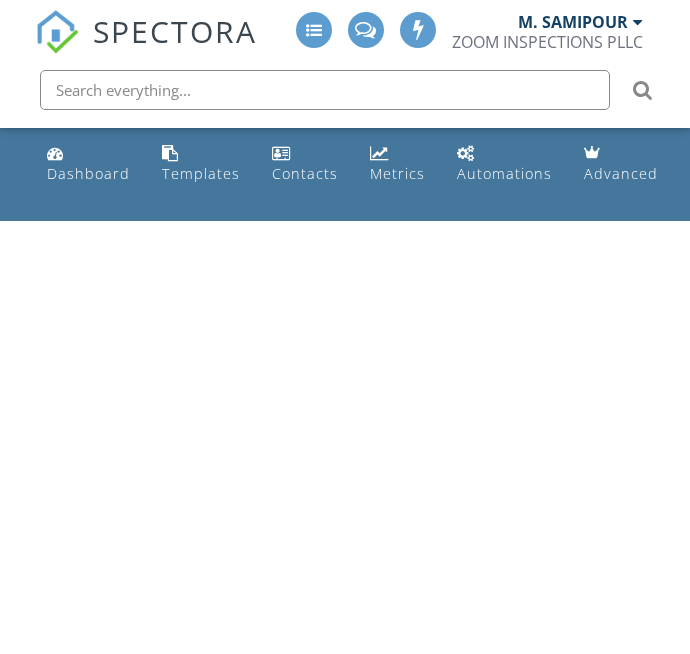 scroll, scrollTop: 0, scrollLeft: 0, axis: both 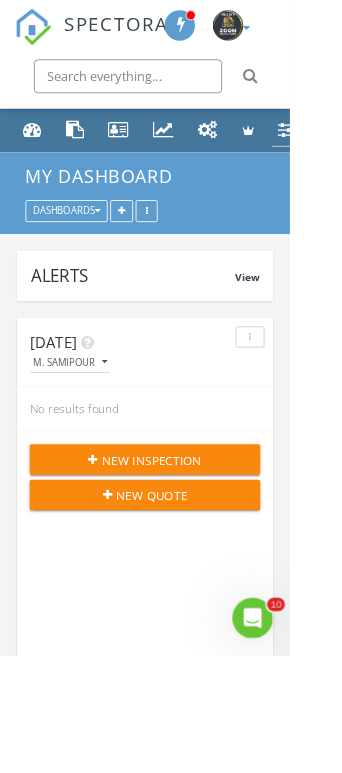 click on "Settings" at bounding box center (337, 154) 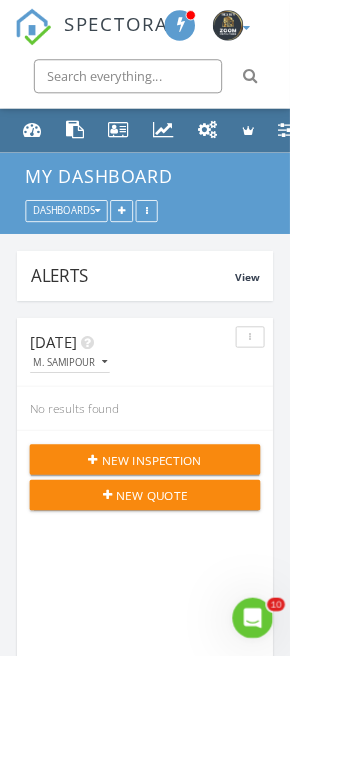click on "My Dashboard
Dashboards" at bounding box center [171, 228] 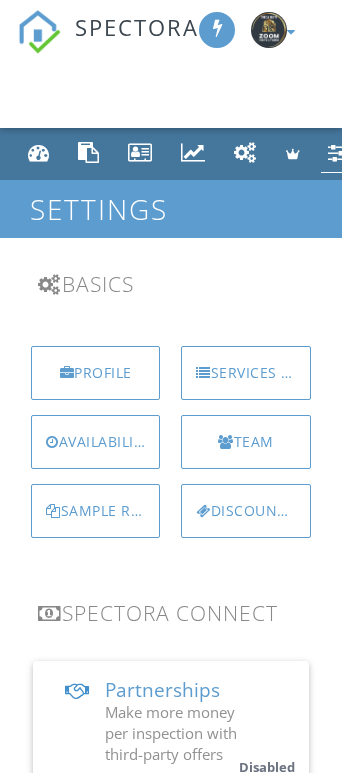 scroll, scrollTop: 0, scrollLeft: 0, axis: both 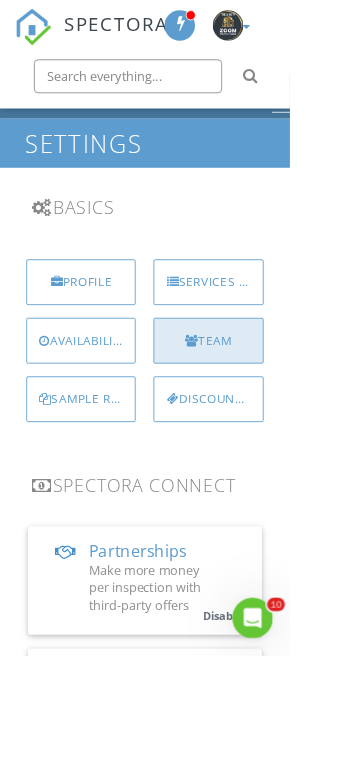 click on "Team" at bounding box center (245, 402) 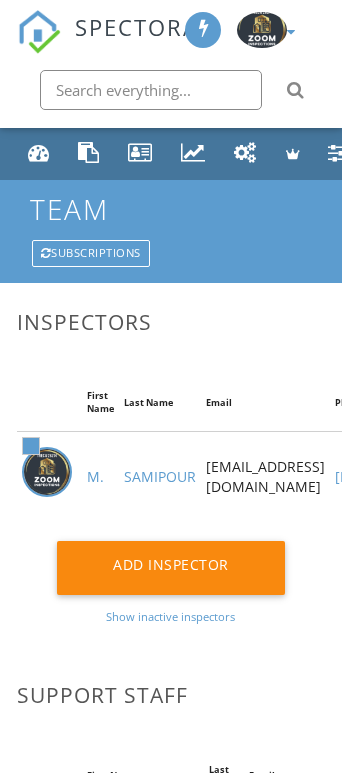 scroll, scrollTop: 0, scrollLeft: 0, axis: both 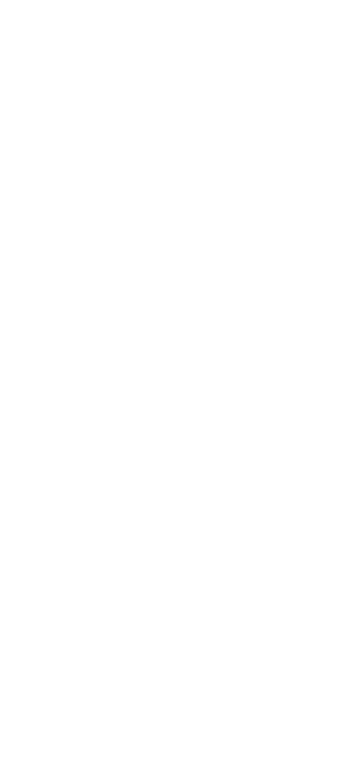 click at bounding box center (848, 847) 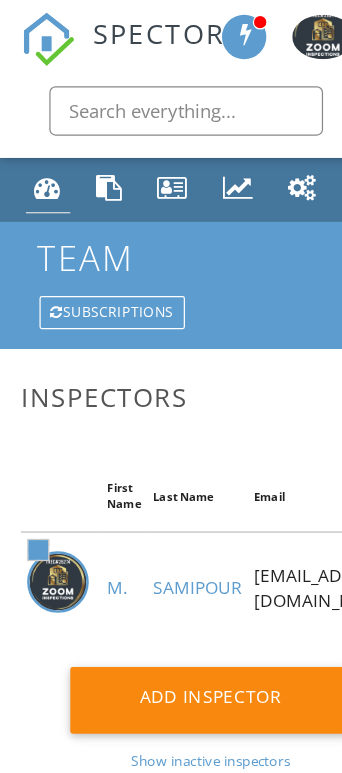 click at bounding box center (39, 152) 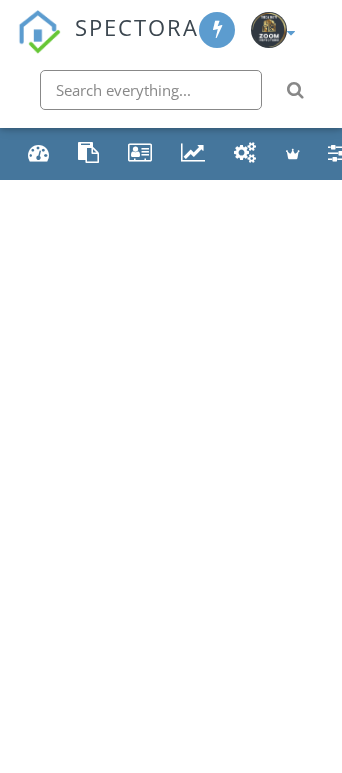 scroll, scrollTop: 0, scrollLeft: 0, axis: both 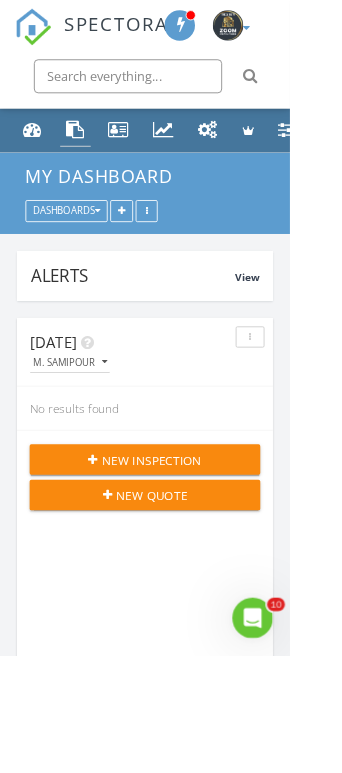 click at bounding box center [89, 152] 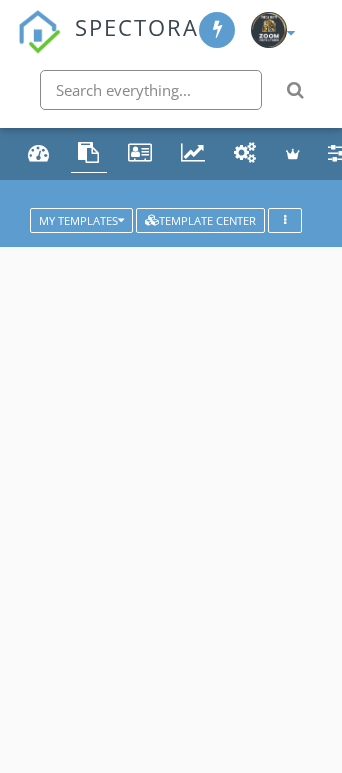 scroll, scrollTop: 0, scrollLeft: 0, axis: both 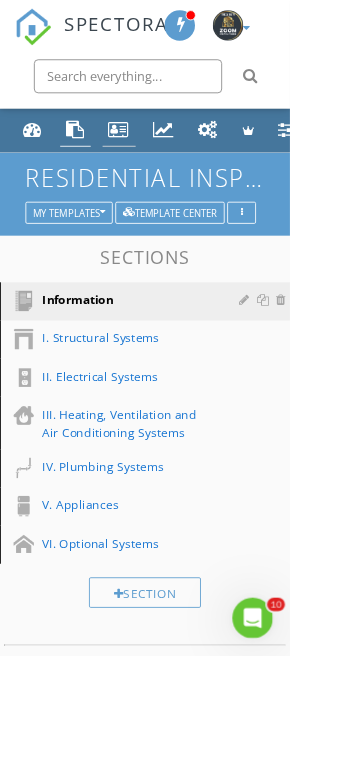 click on "Contacts" at bounding box center (140, 154) 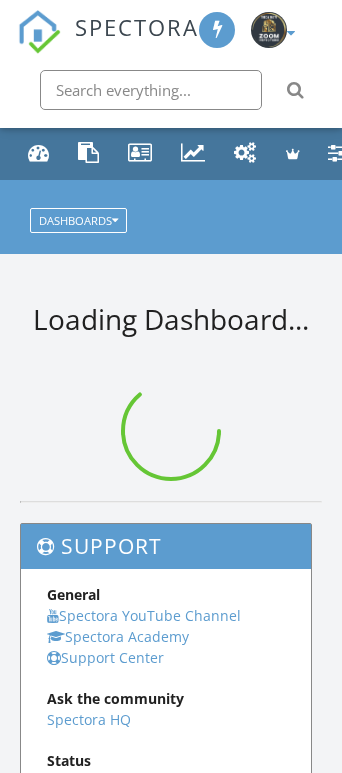 scroll, scrollTop: 0, scrollLeft: 0, axis: both 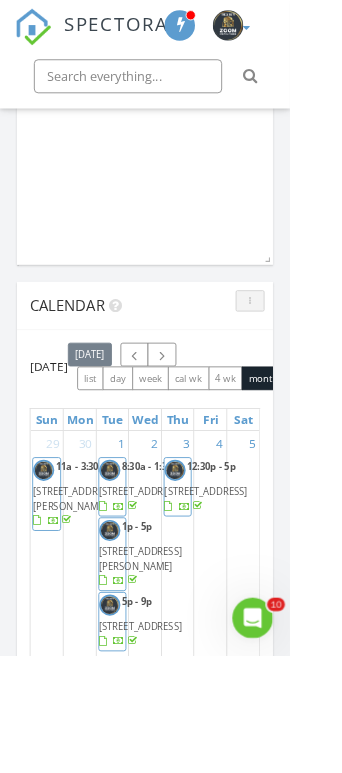 click at bounding box center (295, 354) 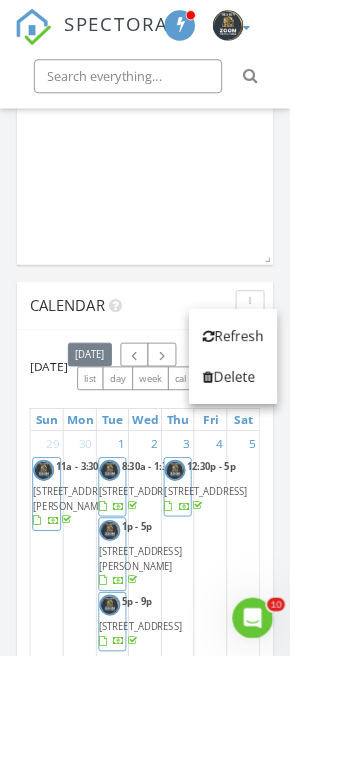 click on "SPECTORA
M. SAMIPOUR
ZOOM INSPECTIONS PLLC
Role:
Inspector
Change Role
Dashboard
New Inspection
Inspections
Calendar
Template Editor
Contacts
Automations
Team
Metrics
Payments
Data Exports
Billing
Conversations
Tasks
Reporting
Advanced
Equipment
Settings
What's New
Sign Out
Change Active Role
Your account has more than one possible role. Please choose how you'd like to view the site:
Company/Agency
City
Role
Dashboard
Templates
Contacts
Metrics
Automations
Advanced
Settings
Support Center
All schedulers" at bounding box center [171, 1181] 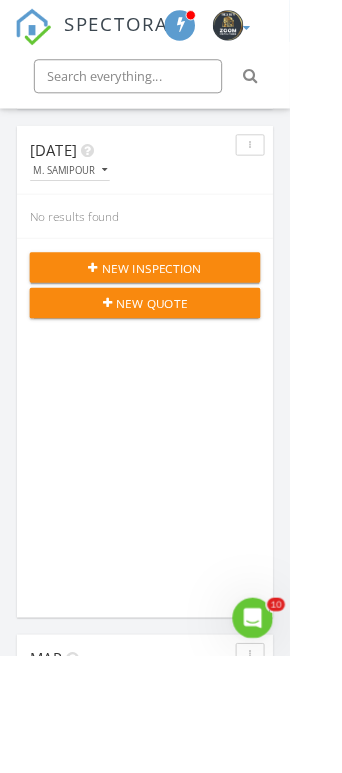 scroll, scrollTop: 0, scrollLeft: 0, axis: both 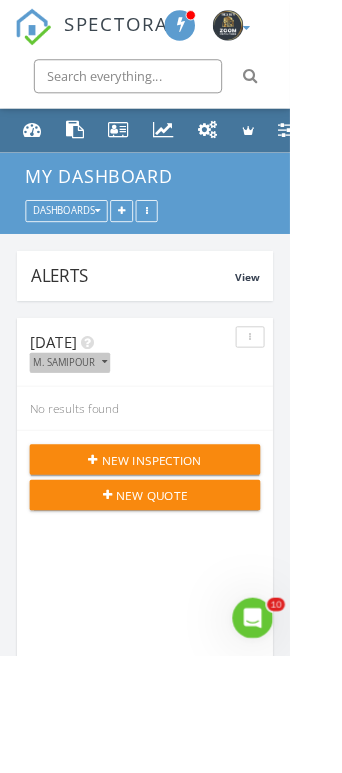 click on "M. SAMIPOUR" at bounding box center [82, 427] 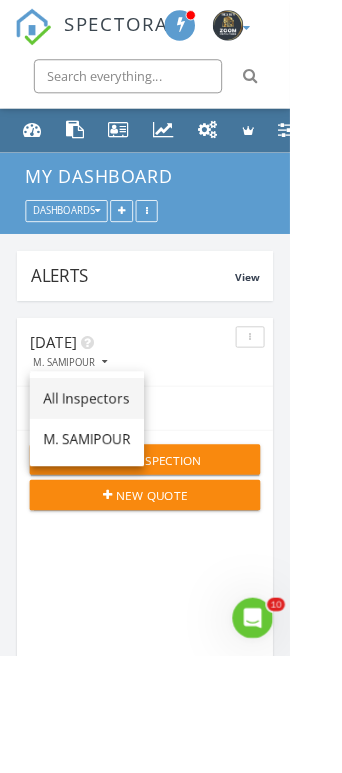 click on "All Inspectors" at bounding box center (102, 470) 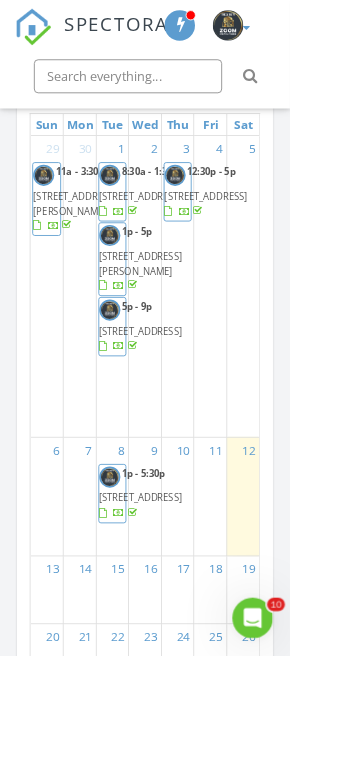scroll, scrollTop: 2193, scrollLeft: 0, axis: vertical 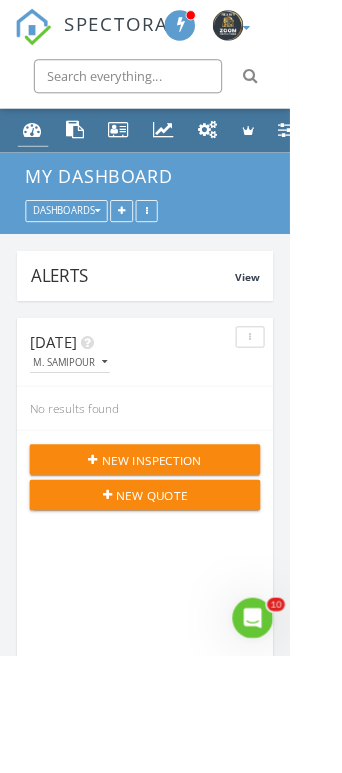 click at bounding box center [39, 152] 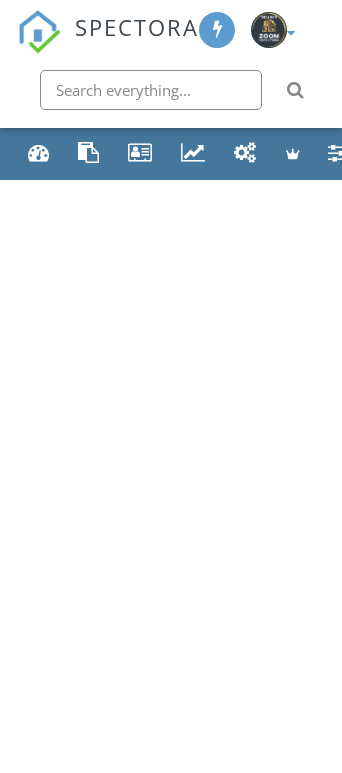 scroll, scrollTop: 0, scrollLeft: 0, axis: both 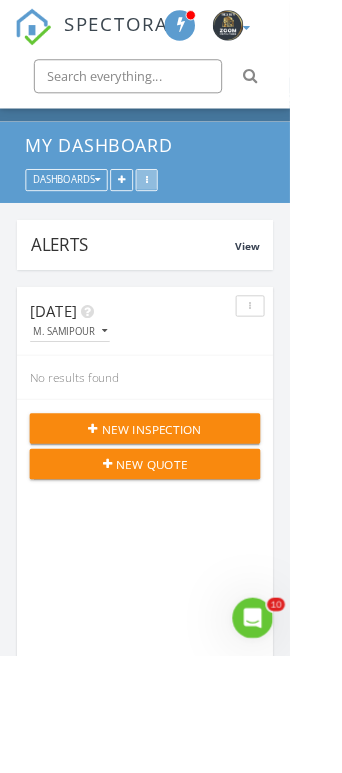 click at bounding box center (173, 211) 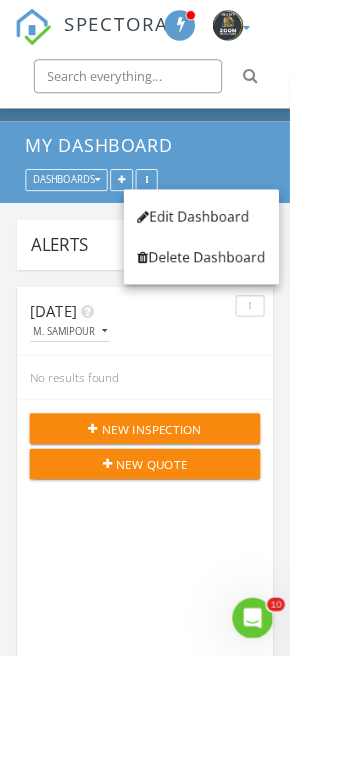 click on "Today
M. SAMIPOUR
No results found       New Inspection     New Quote" at bounding box center [171, 628] 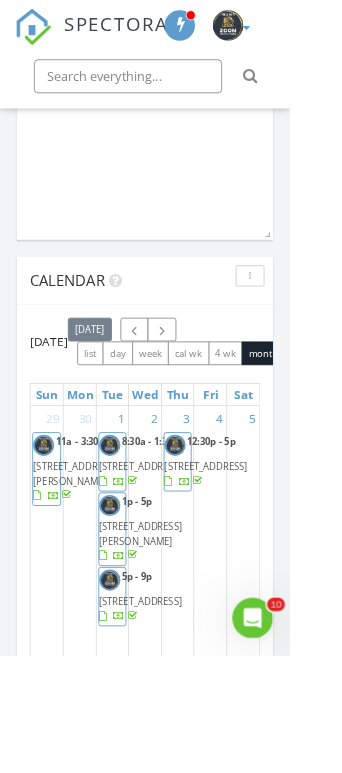 scroll, scrollTop: 1876, scrollLeft: 0, axis: vertical 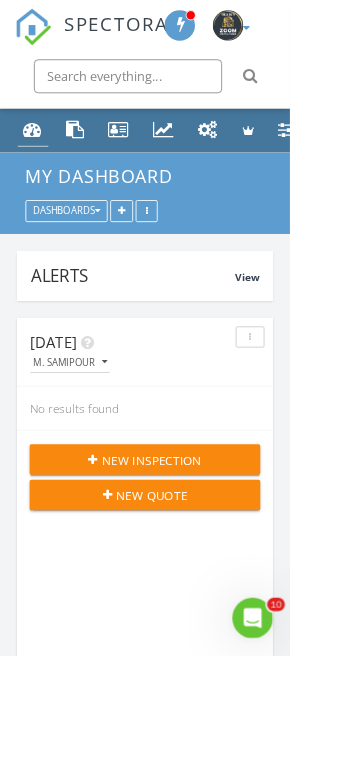 click at bounding box center [39, 152] 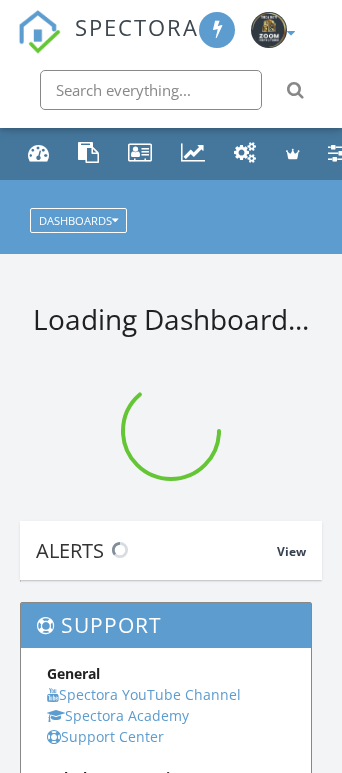 scroll, scrollTop: 0, scrollLeft: 0, axis: both 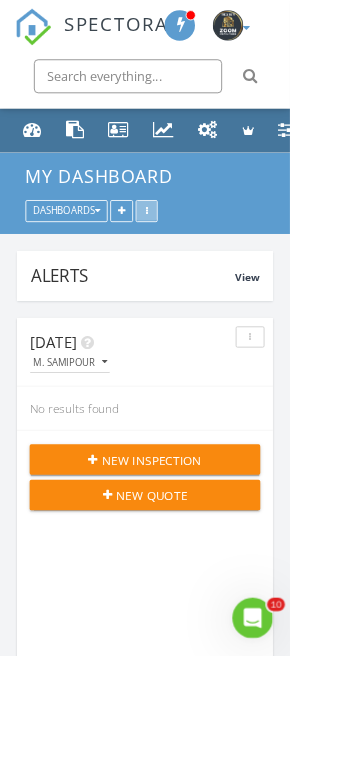 click at bounding box center (173, 248) 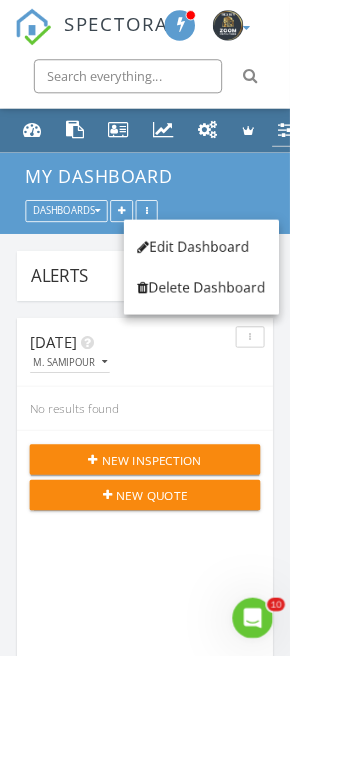 click at bounding box center [337, 152] 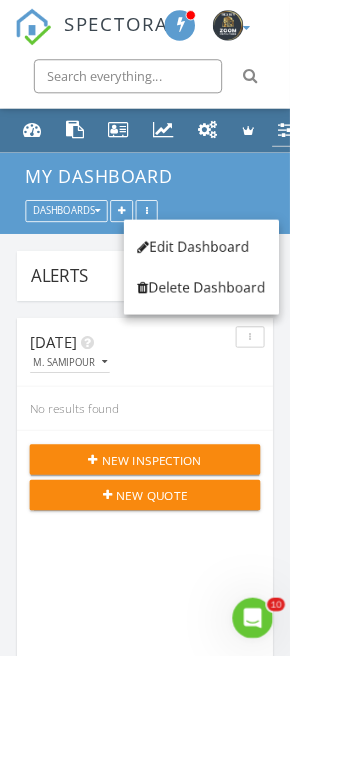 click on "Settings" at bounding box center [337, 154] 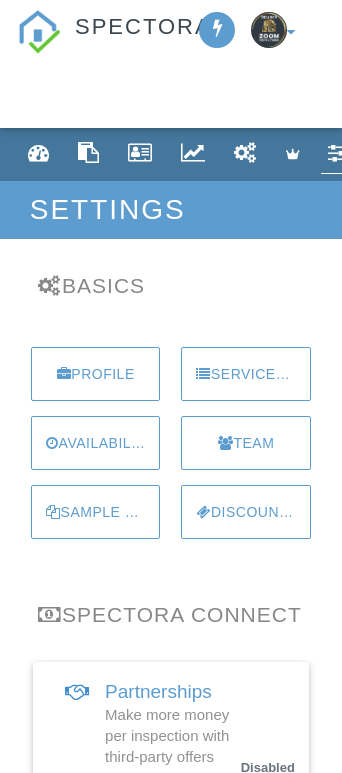 scroll, scrollTop: 0, scrollLeft: 0, axis: both 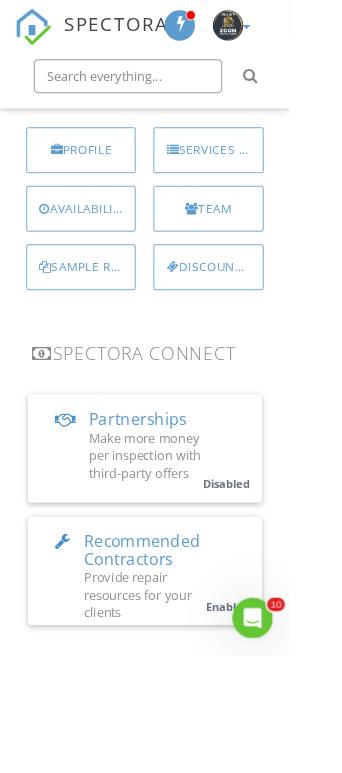 click on "Recommended Contractors
Provide repair resources for your clients
Enabled" at bounding box center [171, 673] 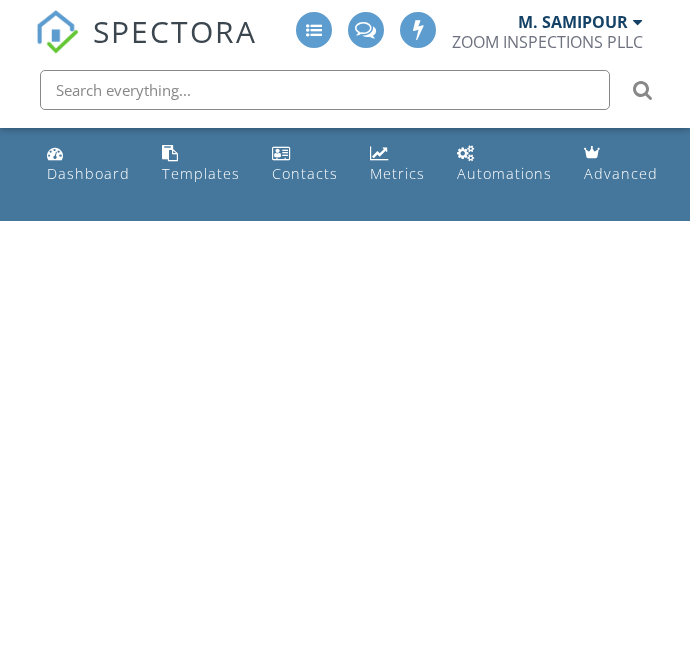scroll, scrollTop: 0, scrollLeft: 0, axis: both 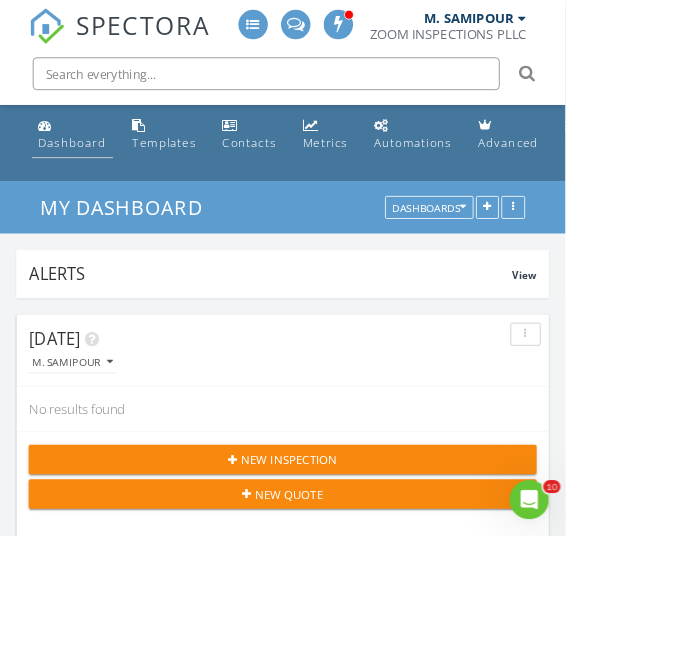 click on "Dashboard" at bounding box center [88, 173] 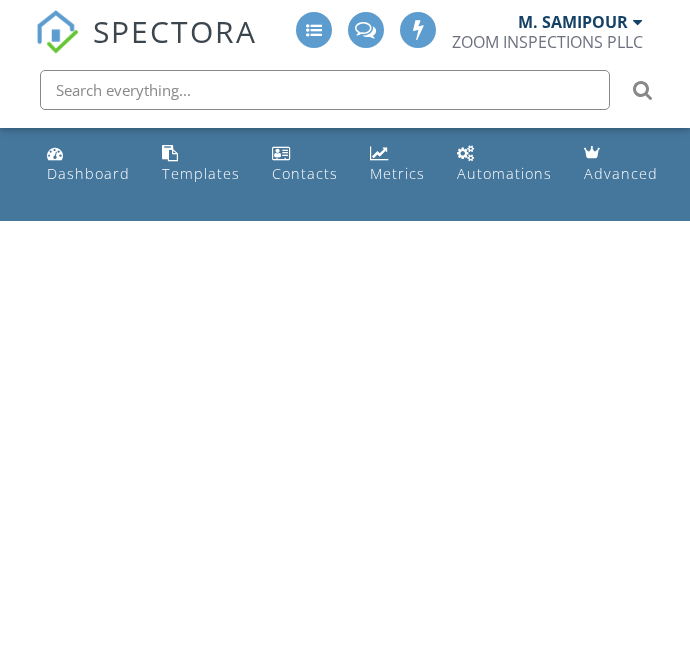 scroll, scrollTop: 0, scrollLeft: 0, axis: both 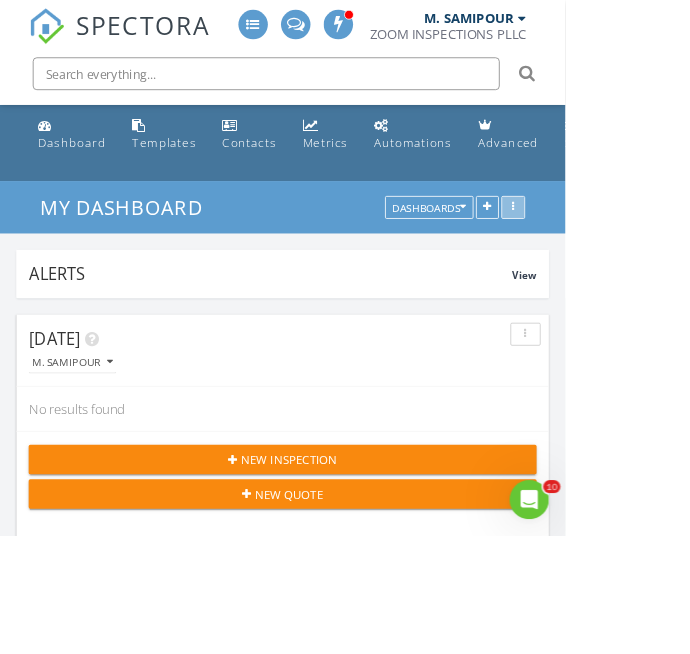 click at bounding box center [626, 254] 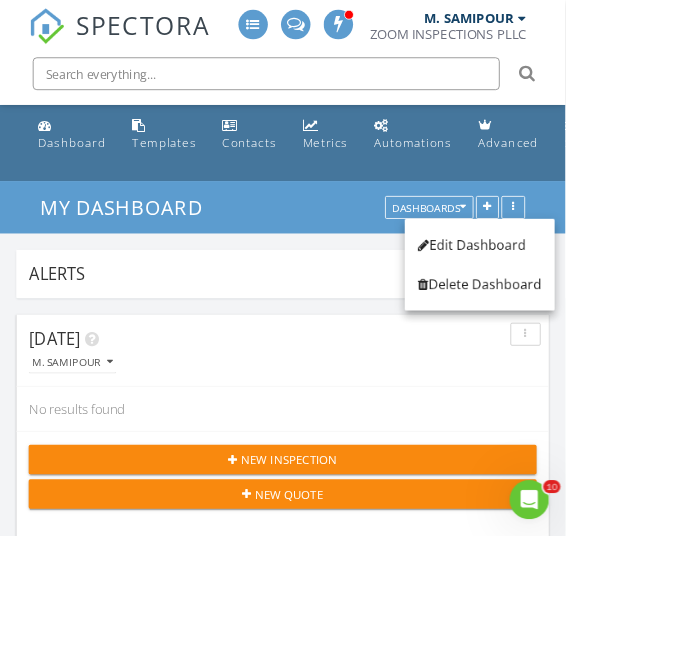 click on "SPECTORA
M. SAMIPOUR
ZOOM INSPECTIONS PLLC
Role:
Inspector
Change Role
Dashboard
New Inspection
Inspections
Calendar
Template Editor
Contacts
Automations
Team
Metrics
Payments
Data Exports
Billing
Conversations
Tasks
Reporting
Advanced
Equipment
Settings
What's New
Sign Out
Change Active Role
Your account has more than one possible role. Please choose how you'd like to view the site:
Company/Agency
City
Role
Dashboard
Templates
Contacts
Metrics
Automations
Advanced
Settings
Support Center
All schedulers" at bounding box center (345, 2436) 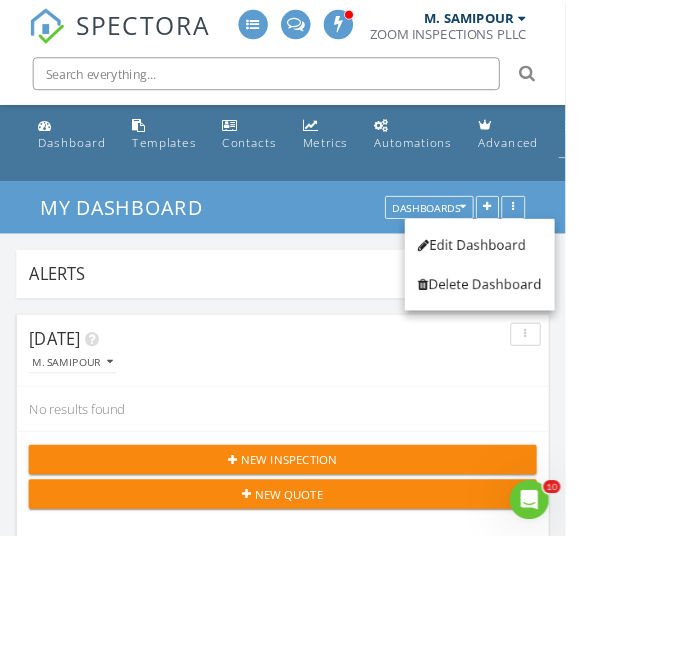 click at bounding box center [697, 153] 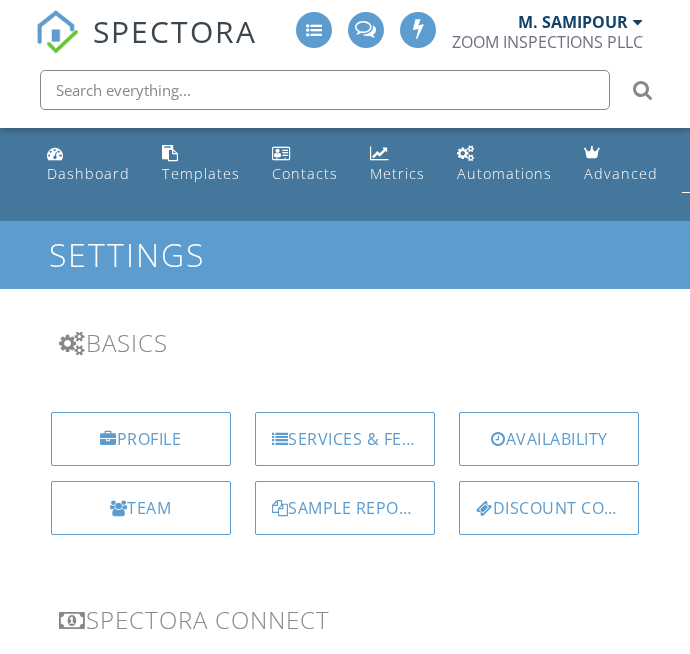scroll, scrollTop: 0, scrollLeft: 0, axis: both 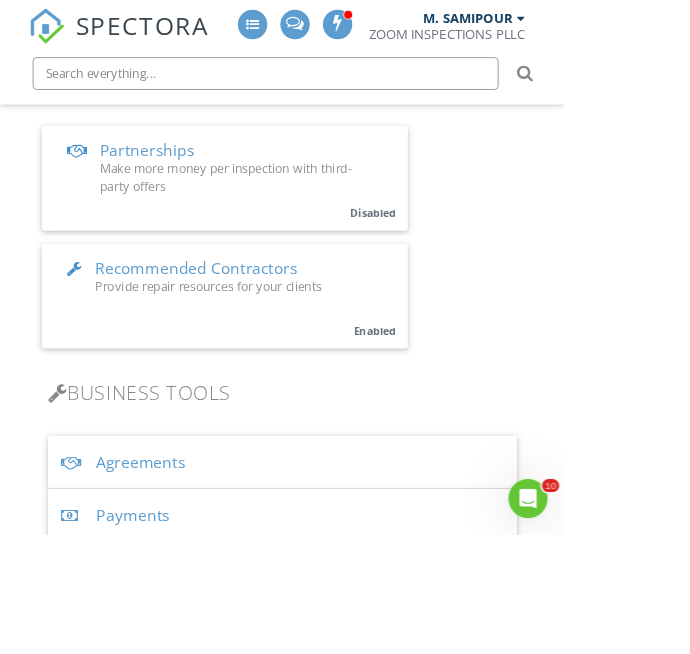 click on "Provide repair resources for your clients" at bounding box center (255, 350) 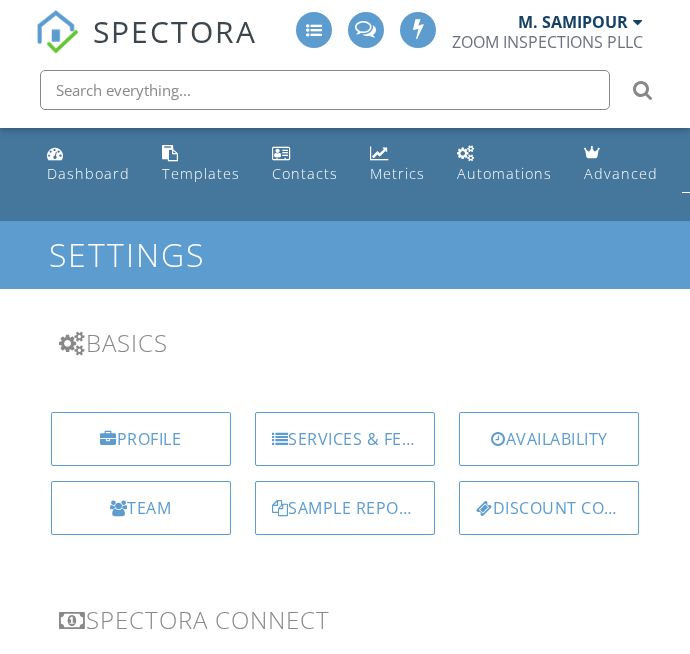 scroll, scrollTop: 519, scrollLeft: 0, axis: vertical 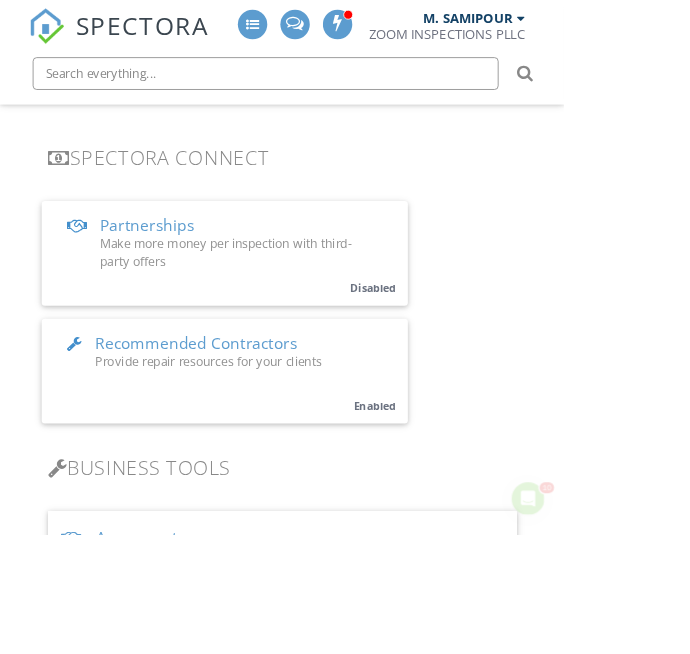 click on "Make more money per inspection with third-party offers" at bounding box center [277, 308] 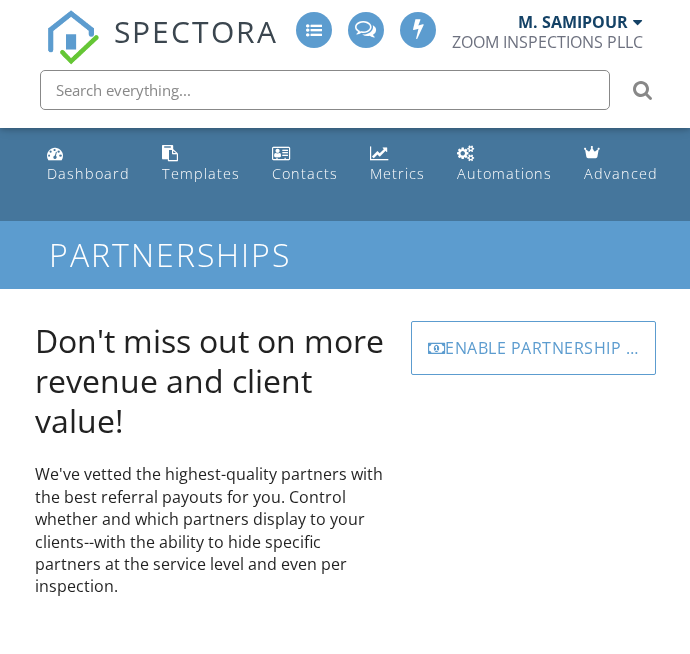scroll, scrollTop: 0, scrollLeft: 0, axis: both 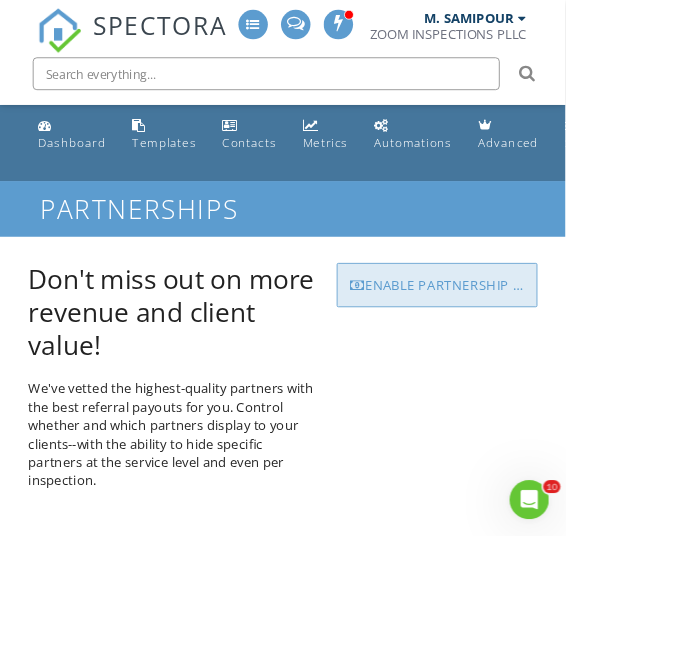 click on "Enable Partnership Program" at bounding box center (533, 348) 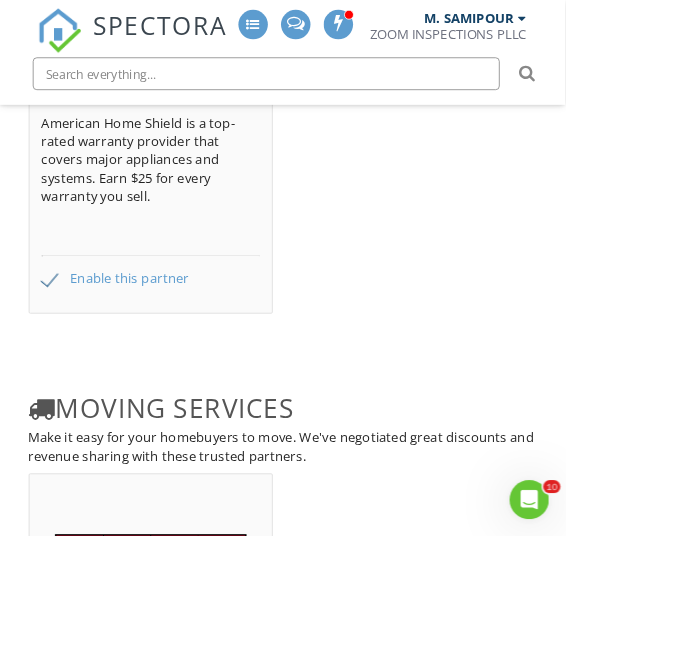 scroll, scrollTop: 2732, scrollLeft: 0, axis: vertical 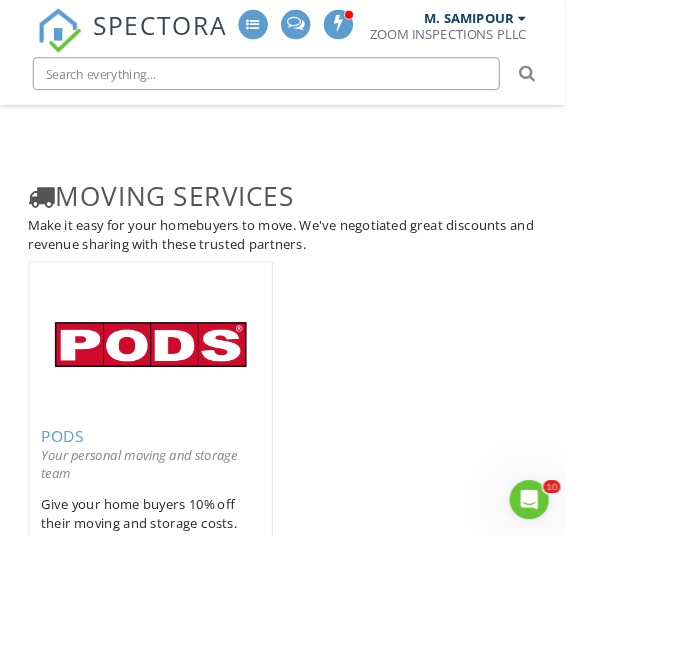 click on "Enable this partner" at bounding box center [141, 806] 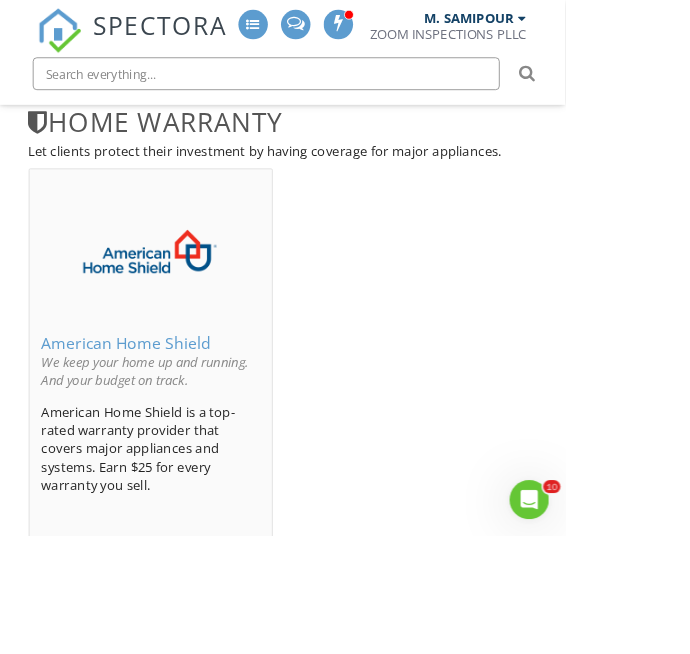 scroll, scrollTop: 2129, scrollLeft: 0, axis: vertical 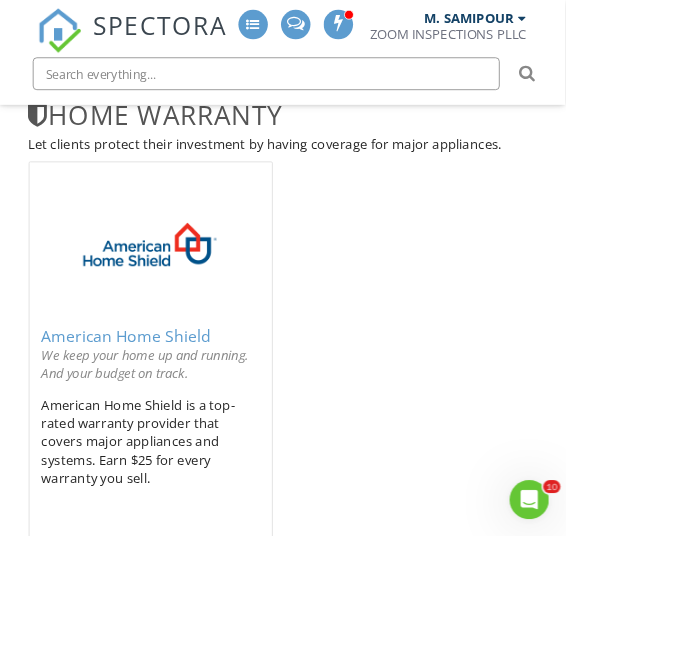 click on "Enable this partner" at bounding box center (141, 684) 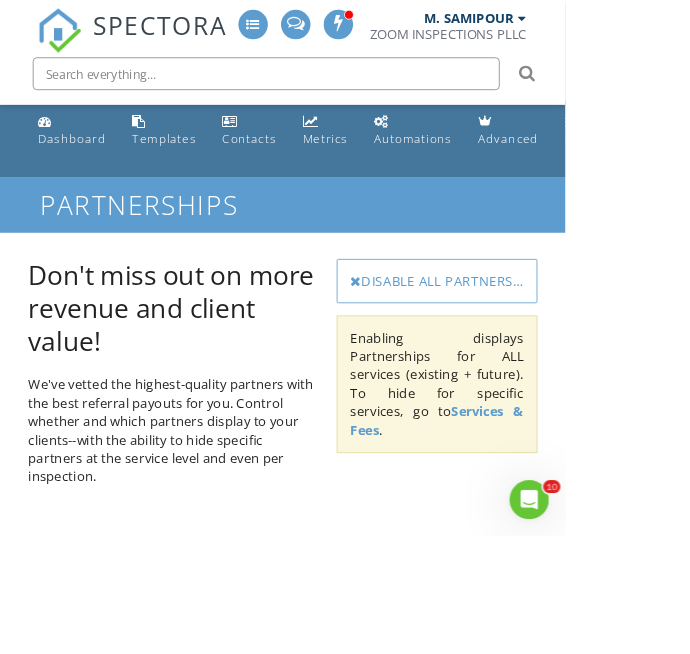 scroll, scrollTop: 0, scrollLeft: 0, axis: both 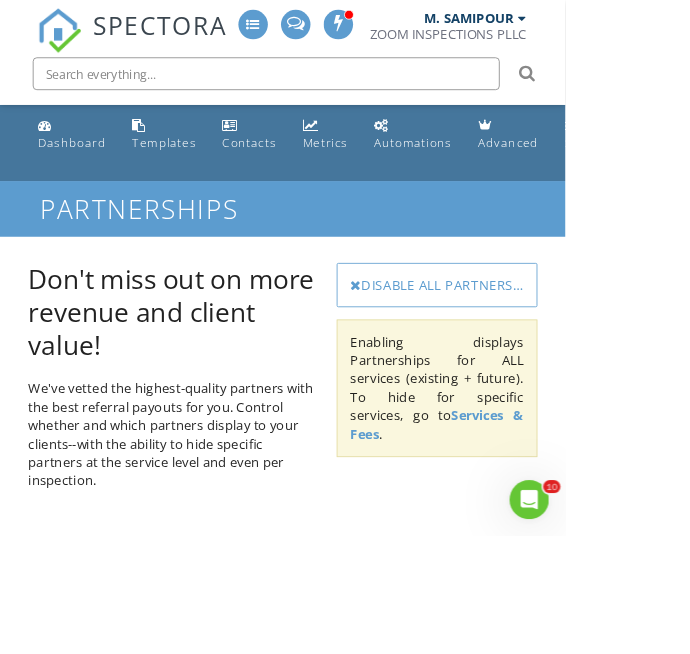 click on "Services & Fees" at bounding box center (533, 518) 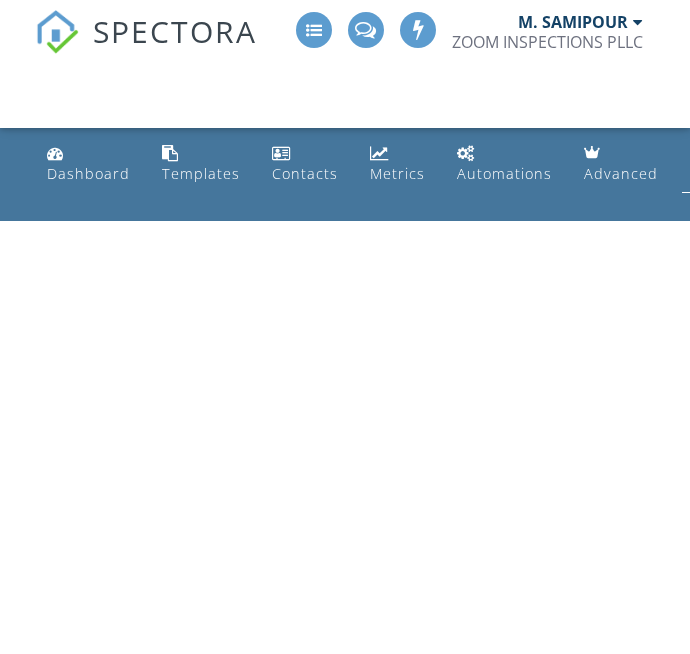 scroll, scrollTop: 0, scrollLeft: 0, axis: both 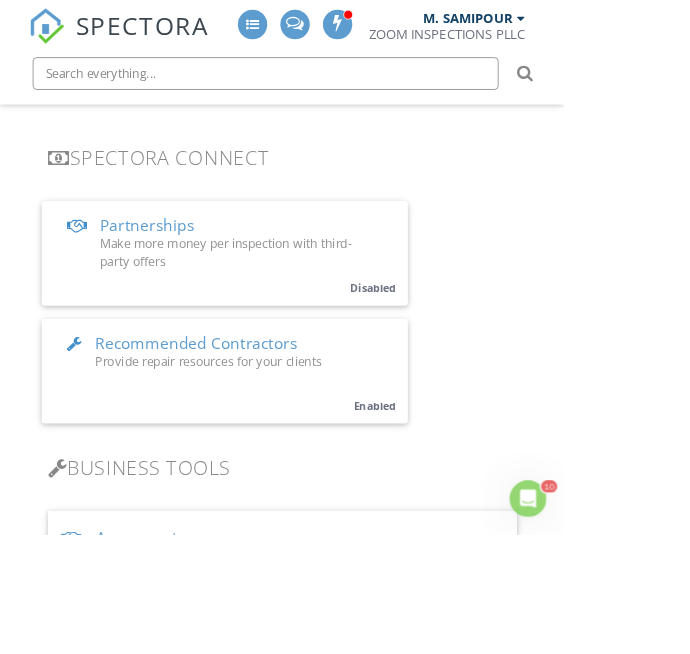 click on "Recommended Contractors" at bounding box center [240, 420] 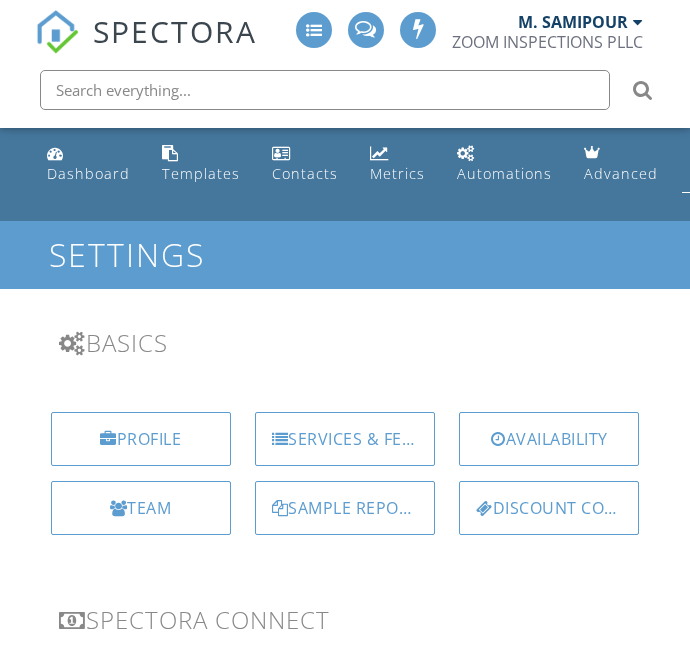 scroll, scrollTop: 0, scrollLeft: 0, axis: both 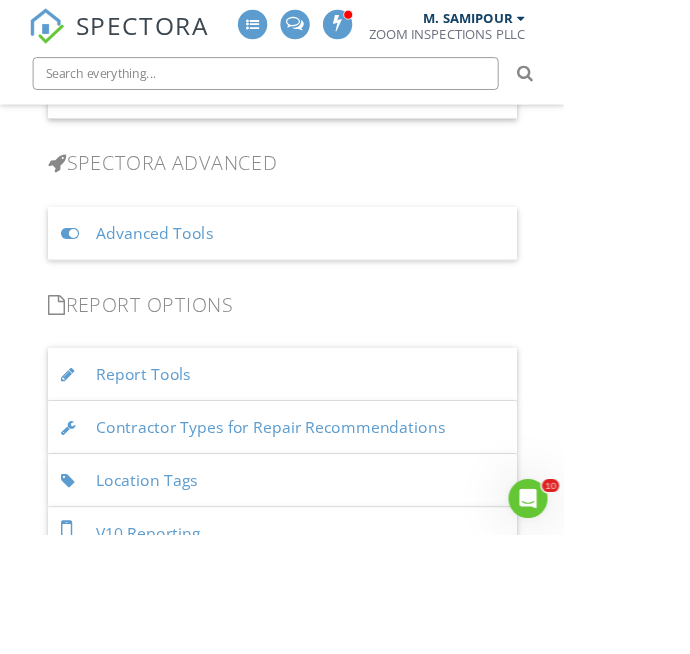 click on "Report Tools" at bounding box center (345, 457) 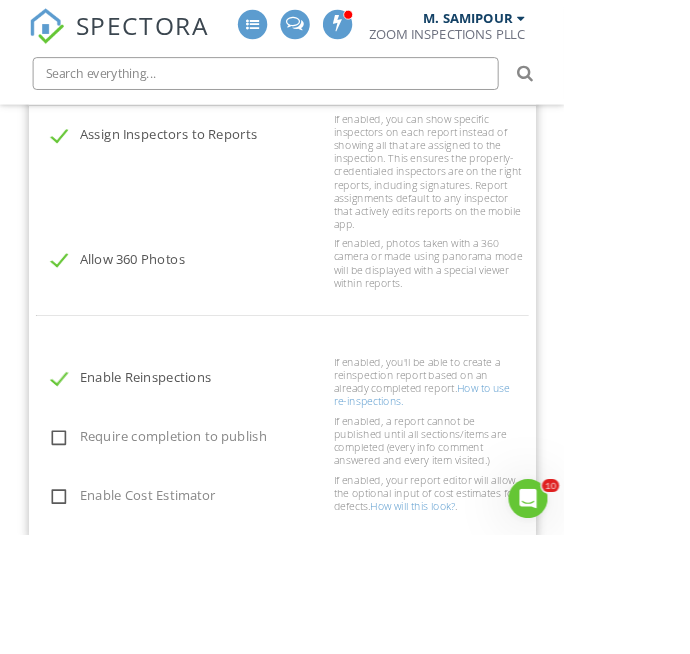 scroll, scrollTop: 2221, scrollLeft: 0, axis: vertical 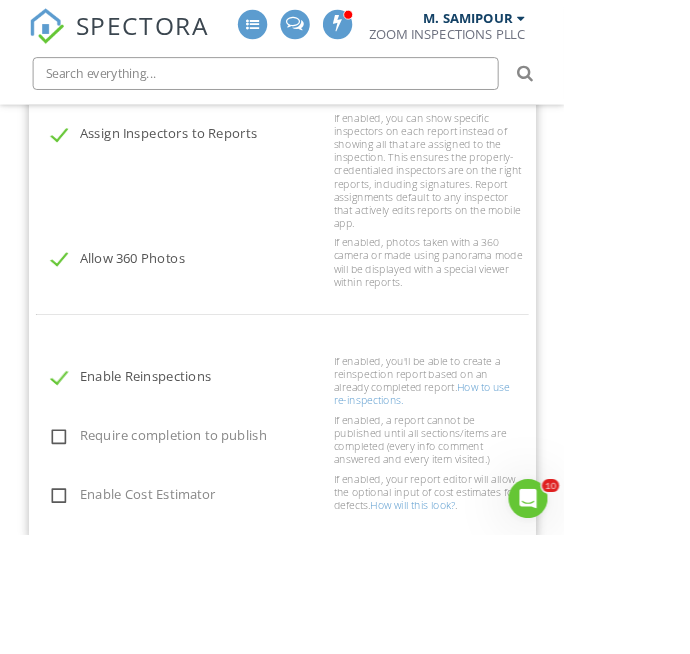 click on "Contractor Types for Repair Recommendations" at bounding box center (345, 705) 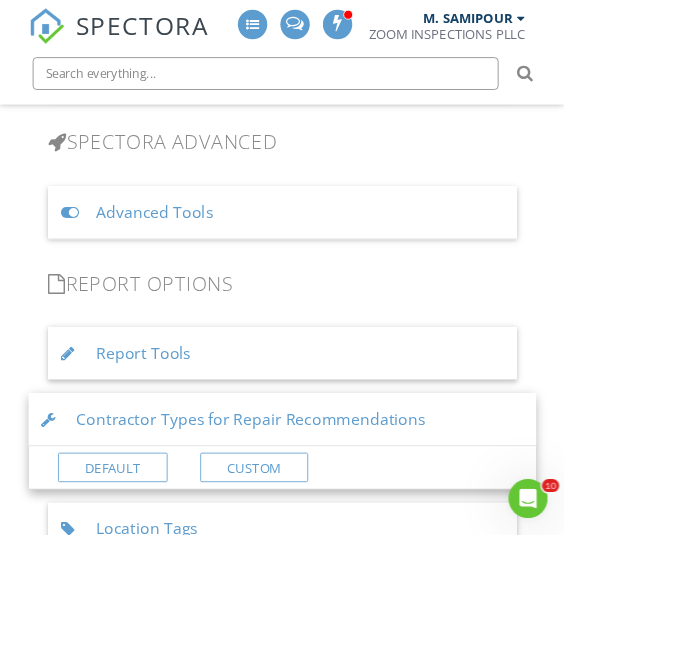 scroll, scrollTop: 1888, scrollLeft: 0, axis: vertical 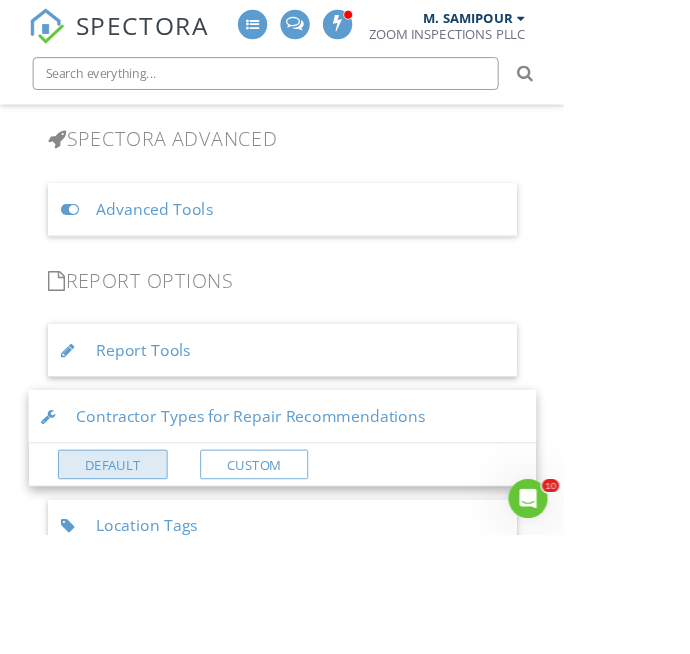 click on "Default" at bounding box center (138, 568) 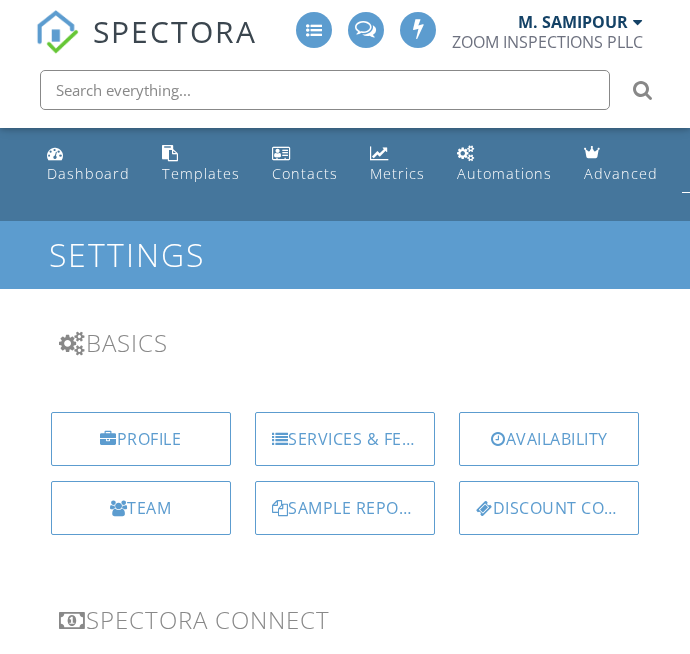 scroll, scrollTop: 2269, scrollLeft: 0, axis: vertical 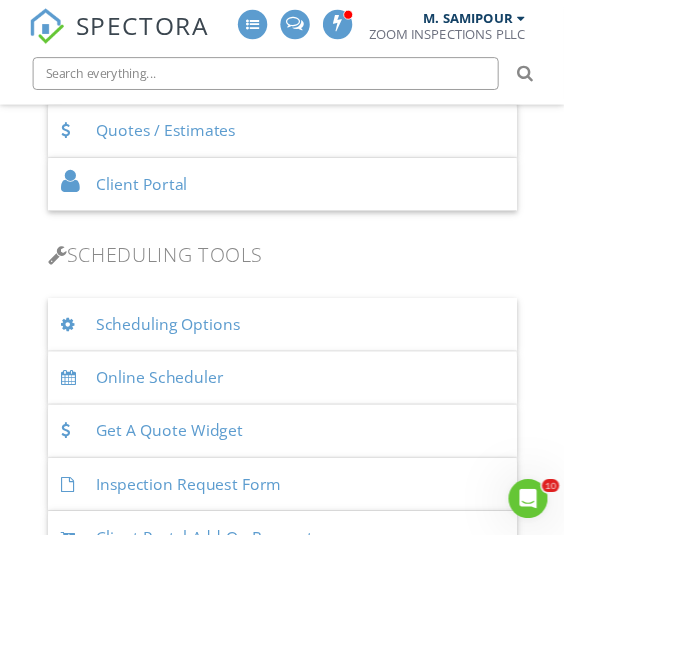 click on "Inspection Request Form" at bounding box center (345, 592) 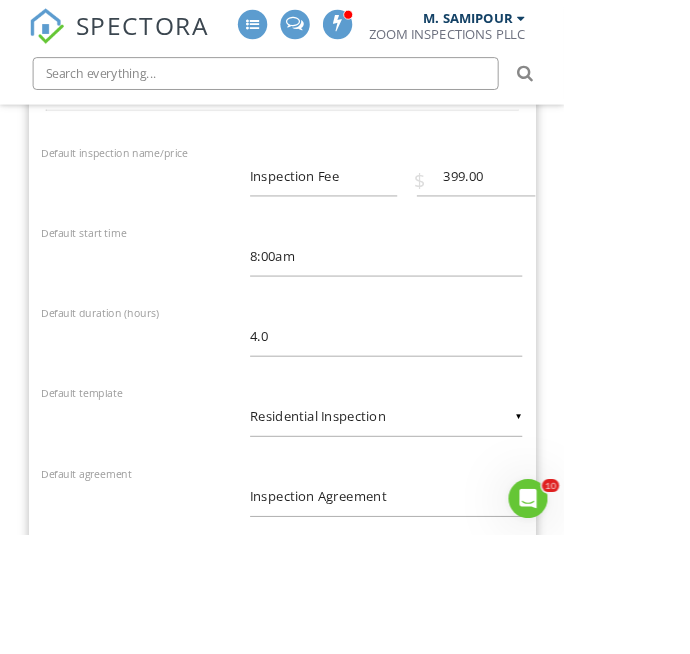 scroll, scrollTop: 1954, scrollLeft: 0, axis: vertical 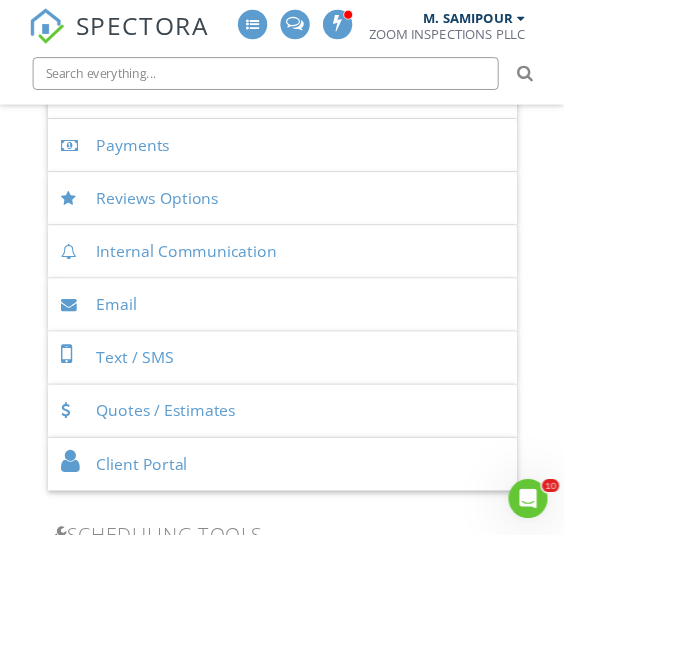 click on "Client Portal" at bounding box center (345, 567) 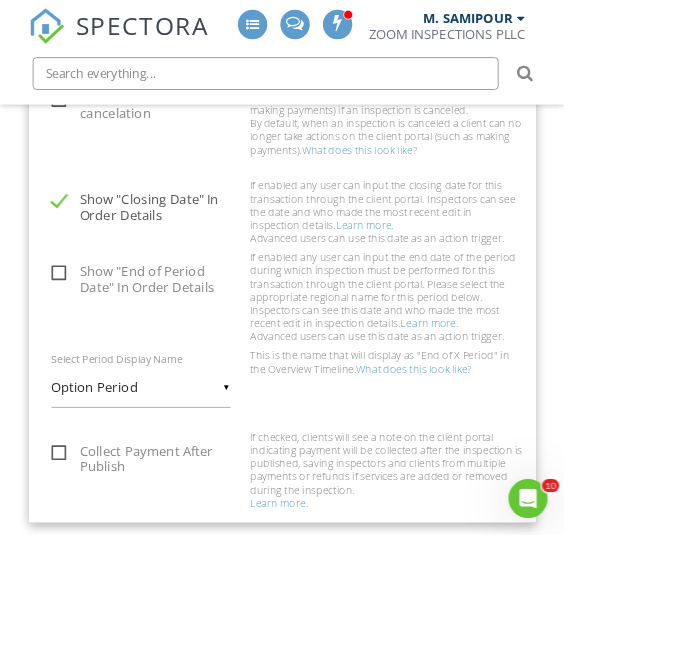scroll, scrollTop: 1504, scrollLeft: 0, axis: vertical 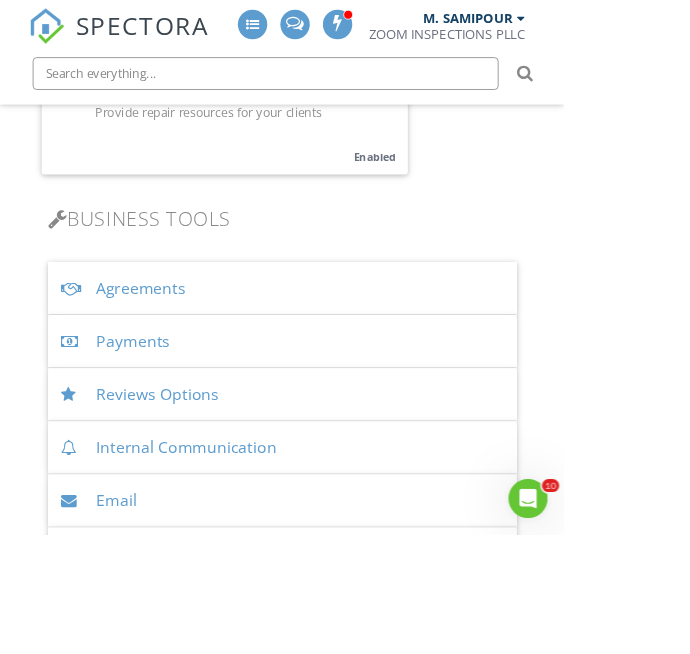 click on "Agreements" at bounding box center (345, 352) 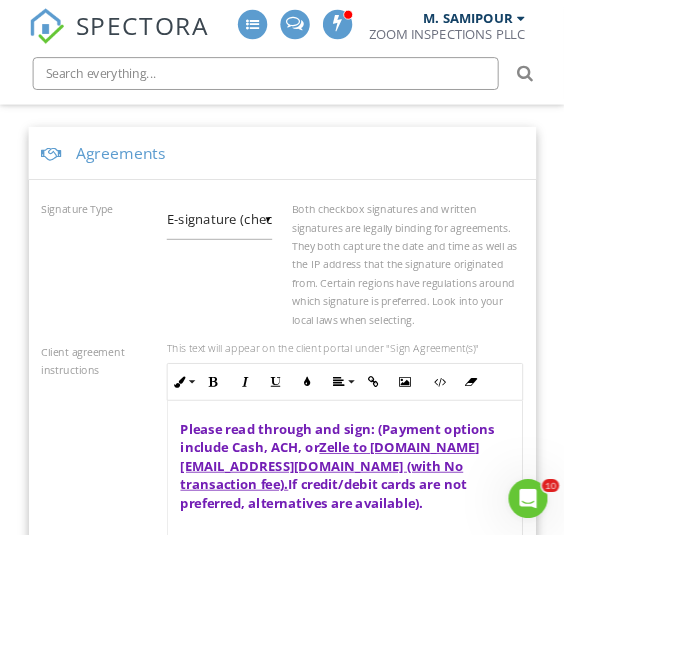 scroll, scrollTop: 906, scrollLeft: 0, axis: vertical 